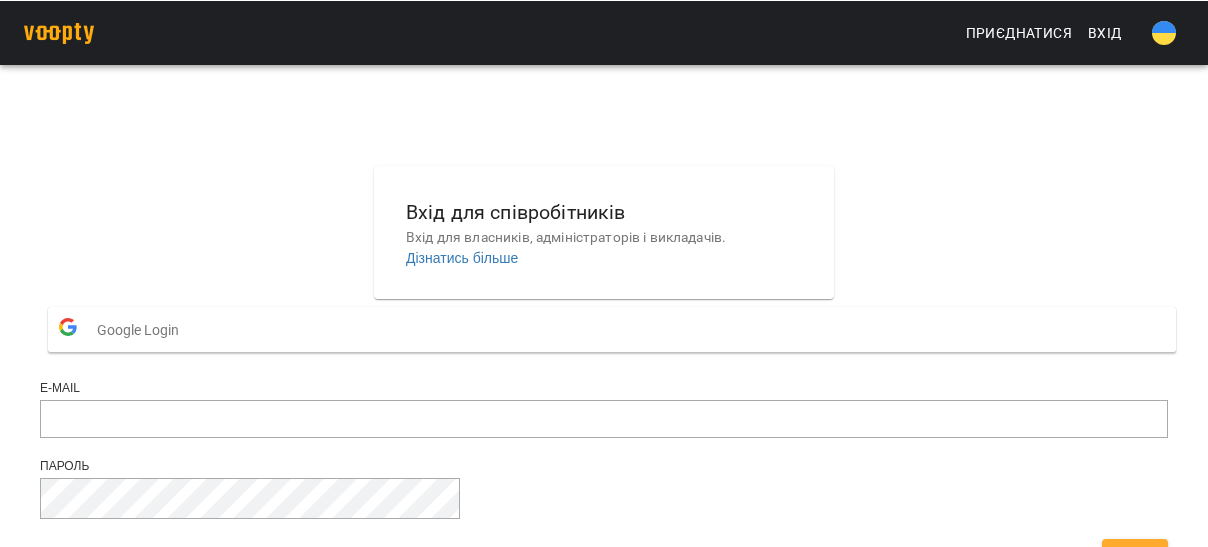 scroll, scrollTop: 0, scrollLeft: 0, axis: both 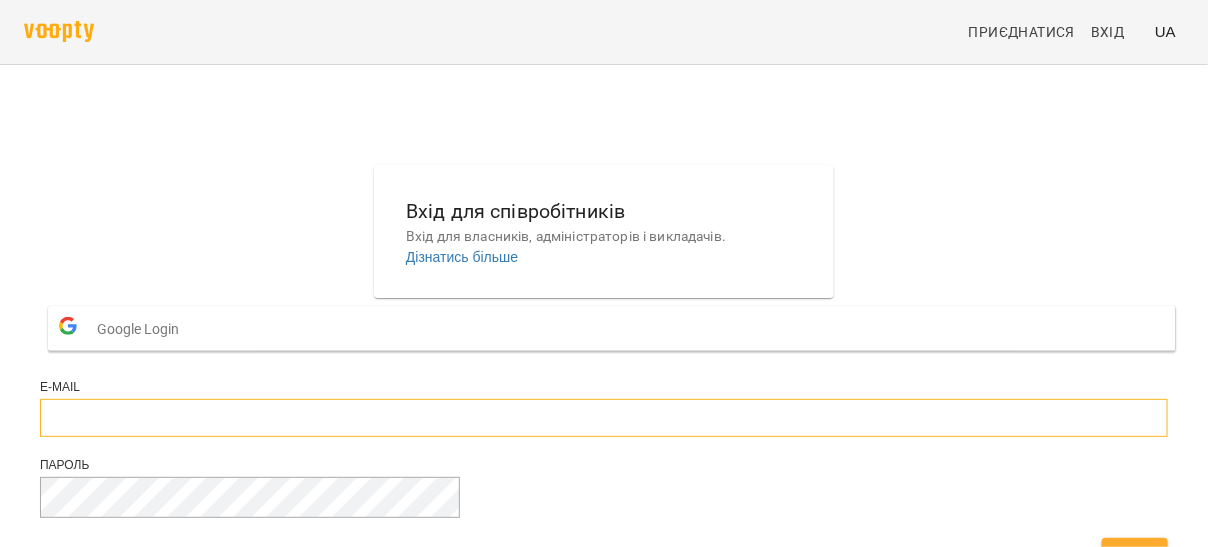 click at bounding box center (604, 418) 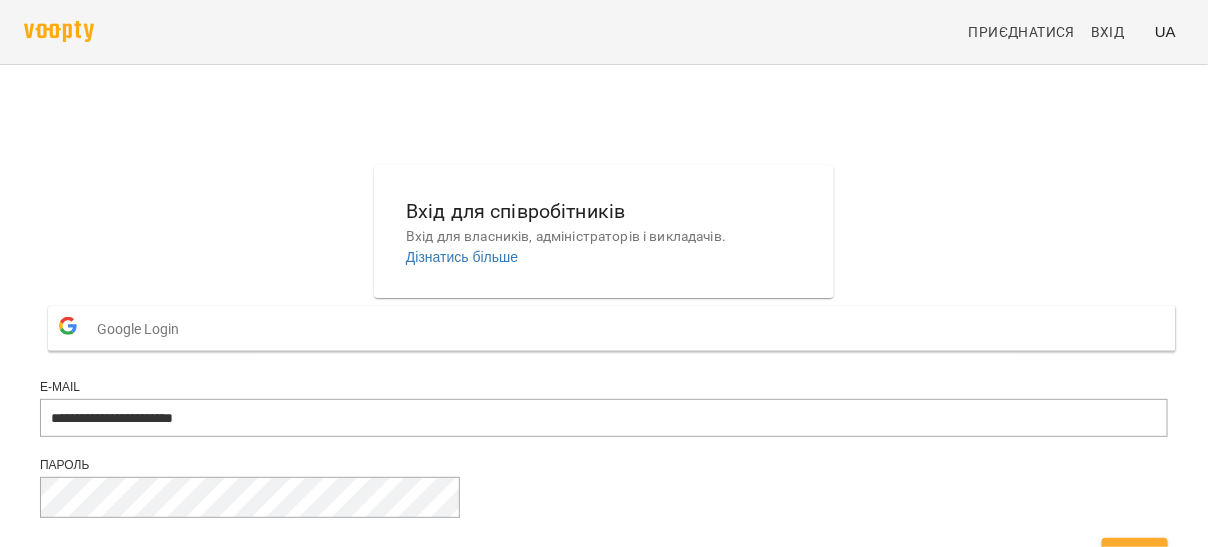 scroll, scrollTop: 162, scrollLeft: 0, axis: vertical 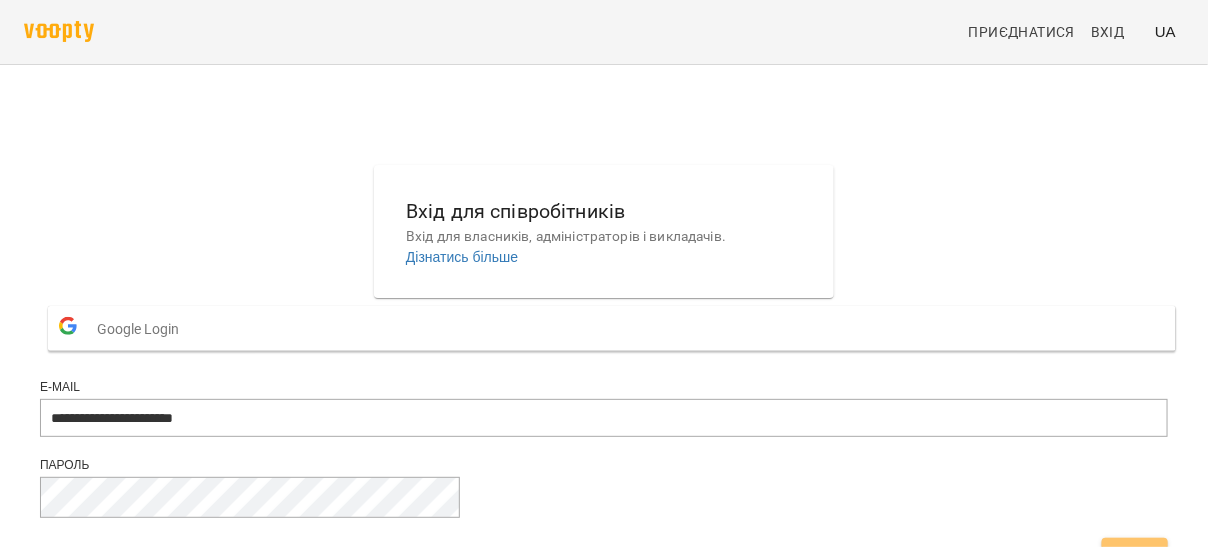 click on "Вхід" at bounding box center (1135, 556) 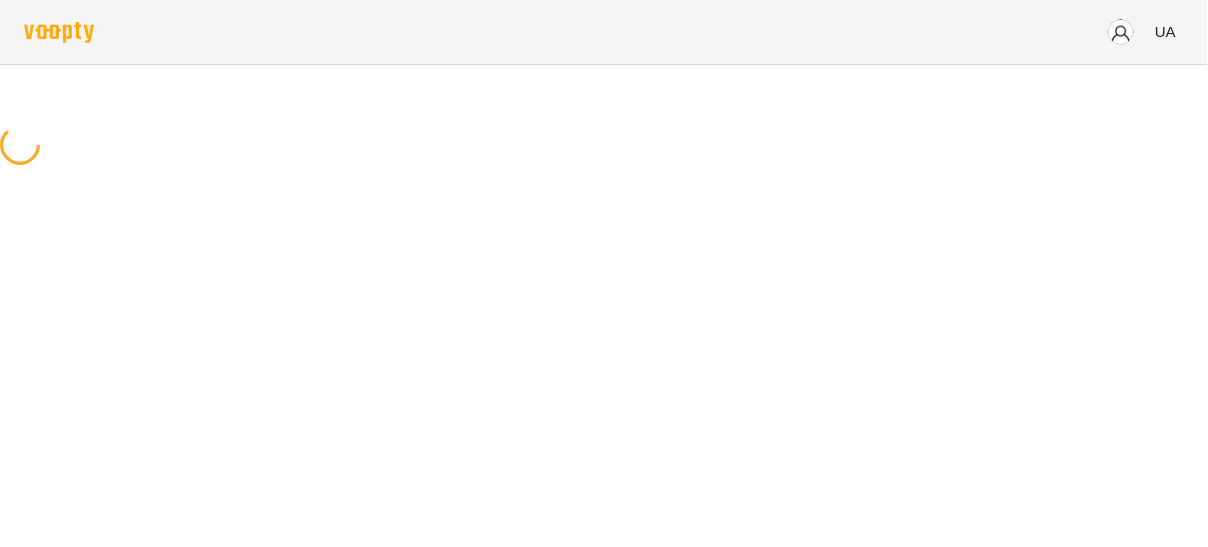 scroll, scrollTop: 0, scrollLeft: 0, axis: both 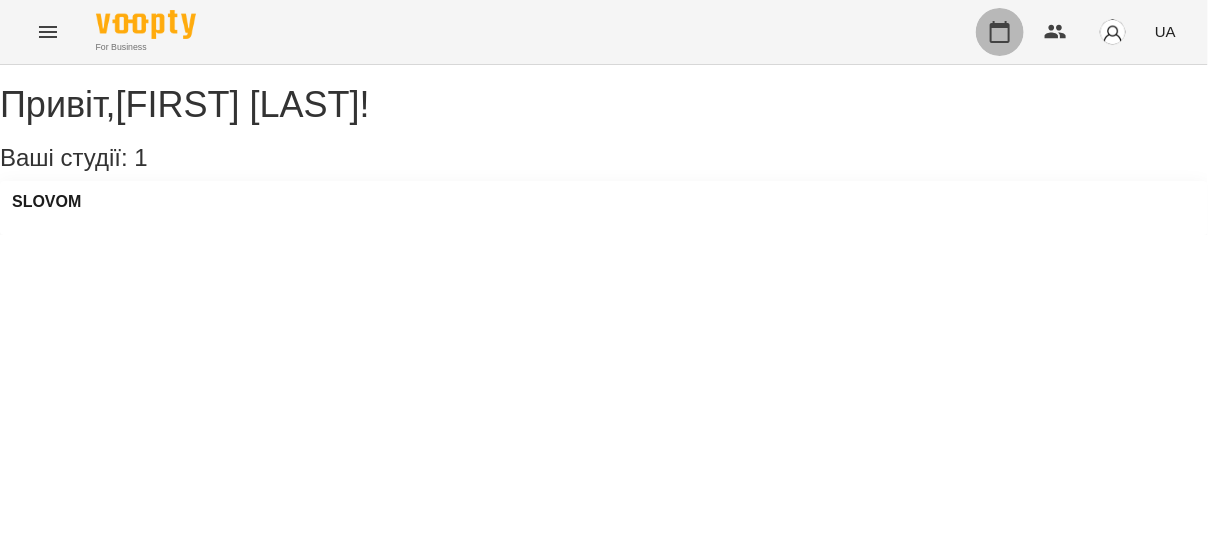 click 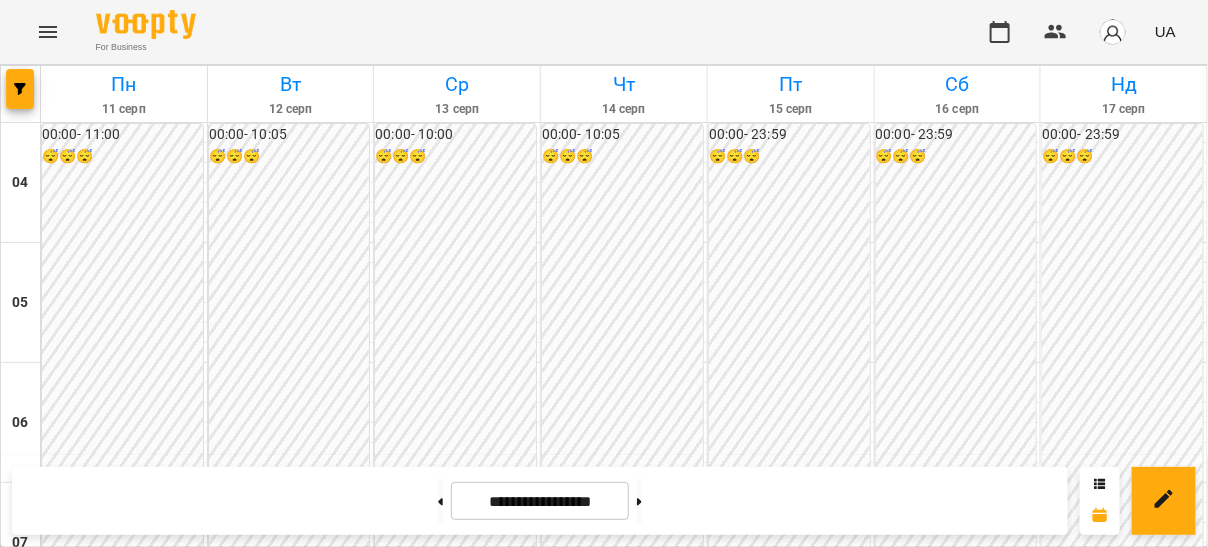scroll, scrollTop: 848, scrollLeft: 0, axis: vertical 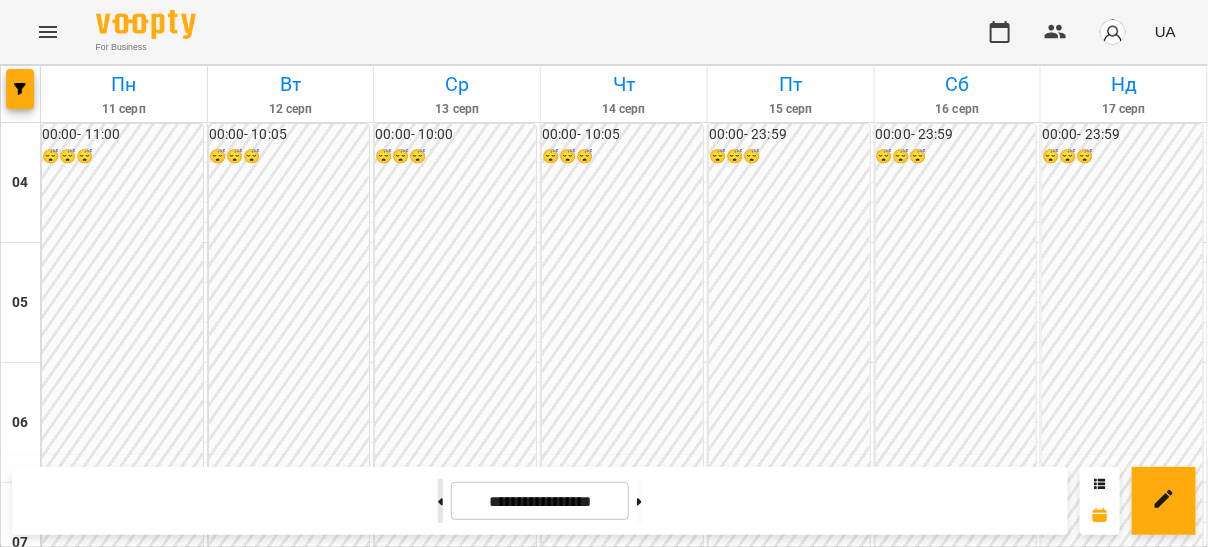 click 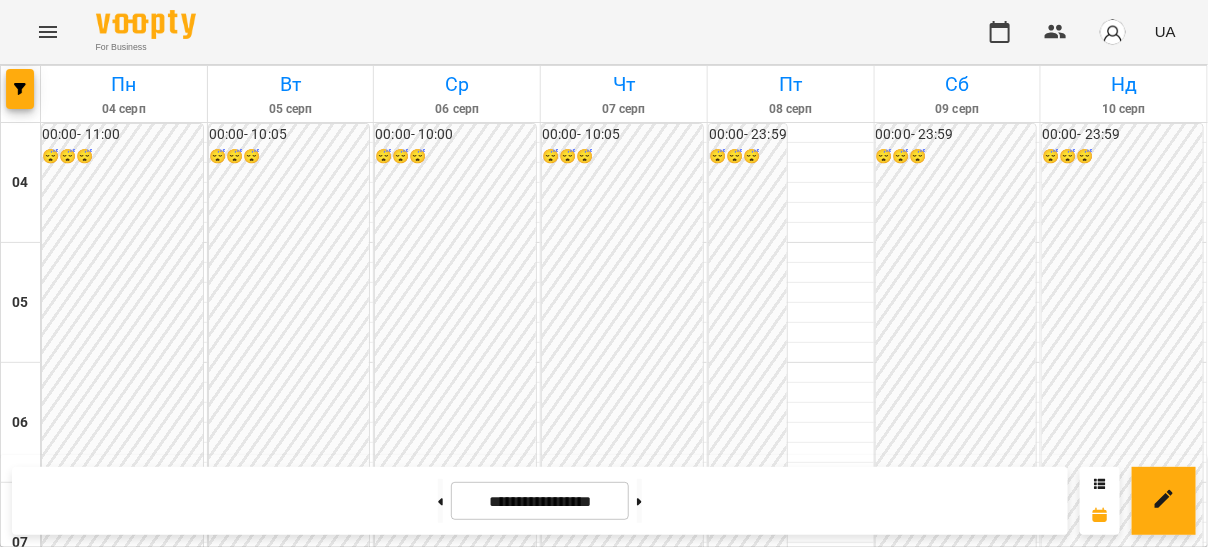 scroll, scrollTop: 1440, scrollLeft: 0, axis: vertical 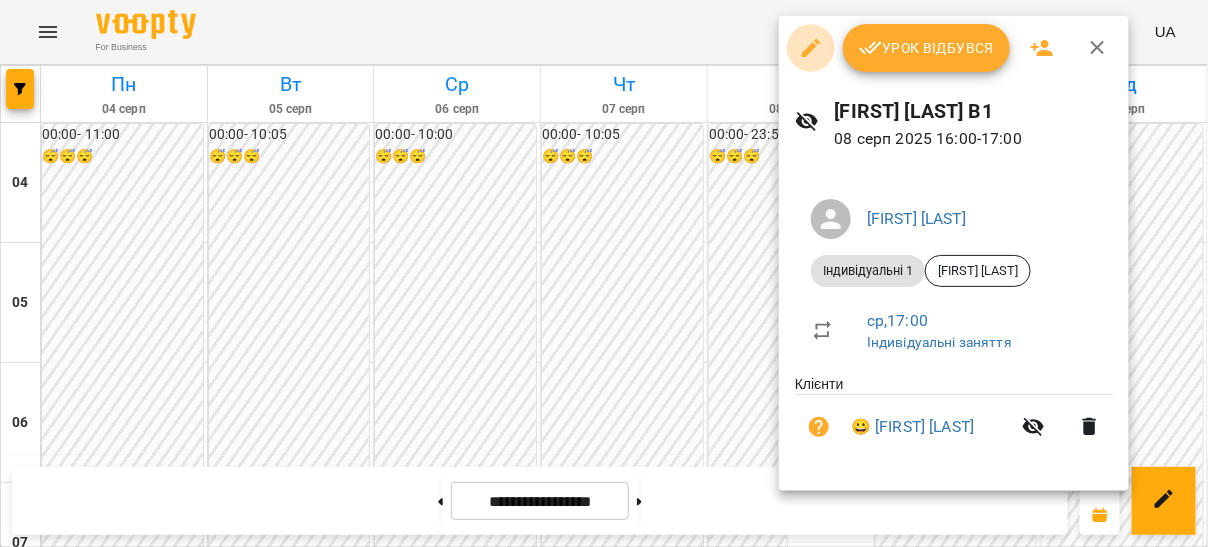 click 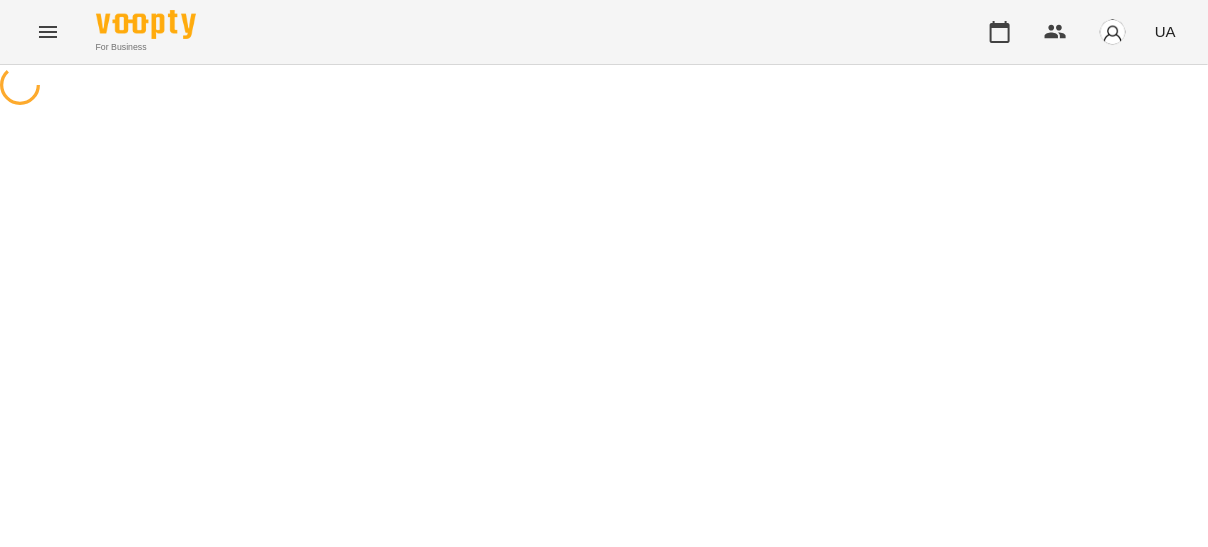 select on "**********" 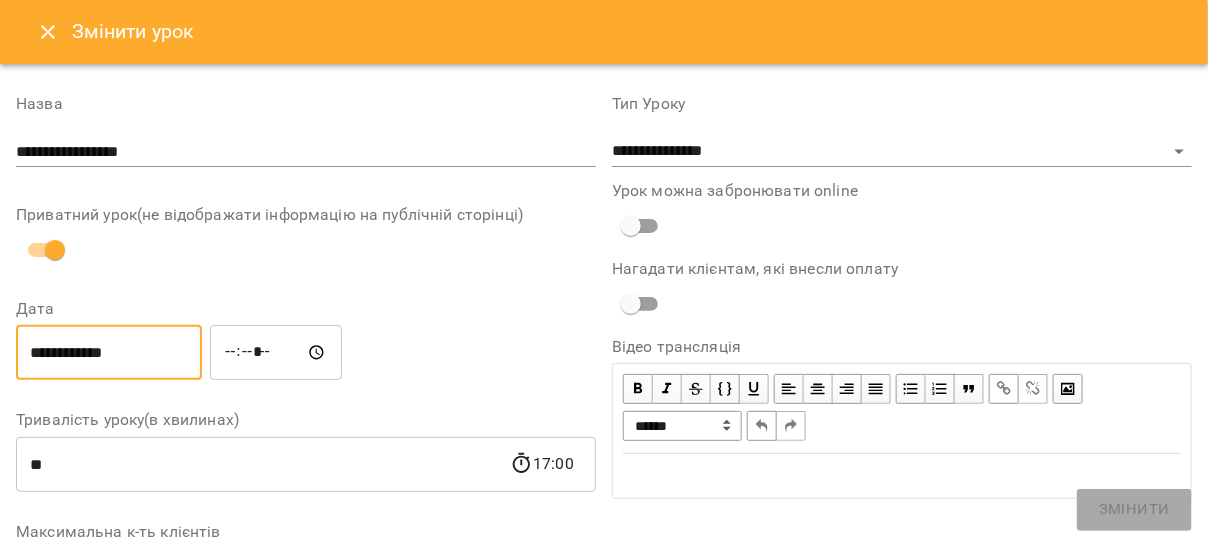 click on "**********" at bounding box center (109, 353) 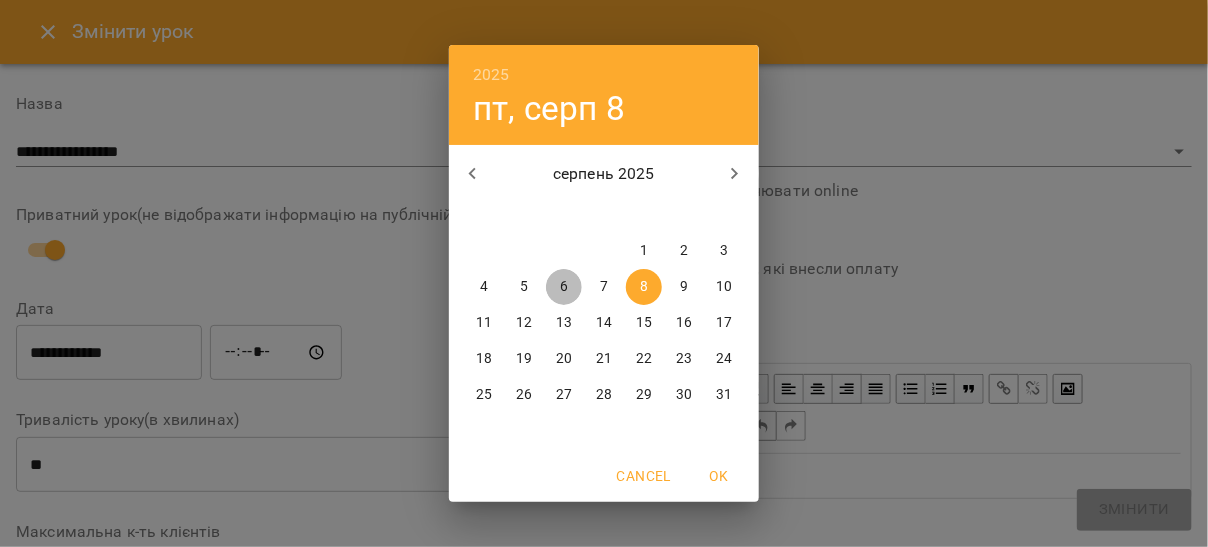 click on "6" at bounding box center [564, 287] 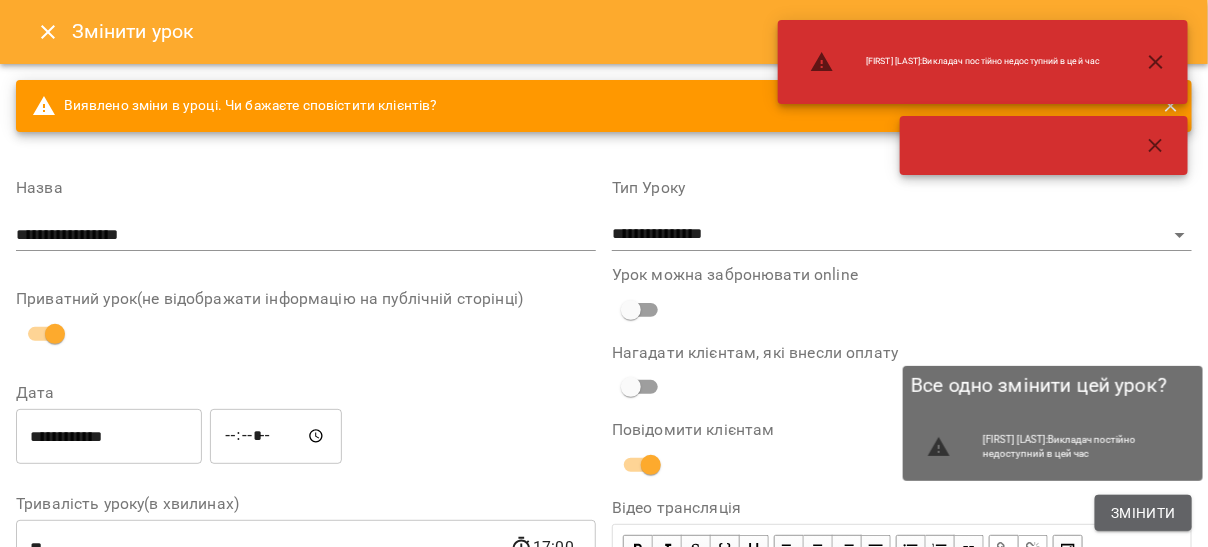 click on "Змінити" at bounding box center (1143, 513) 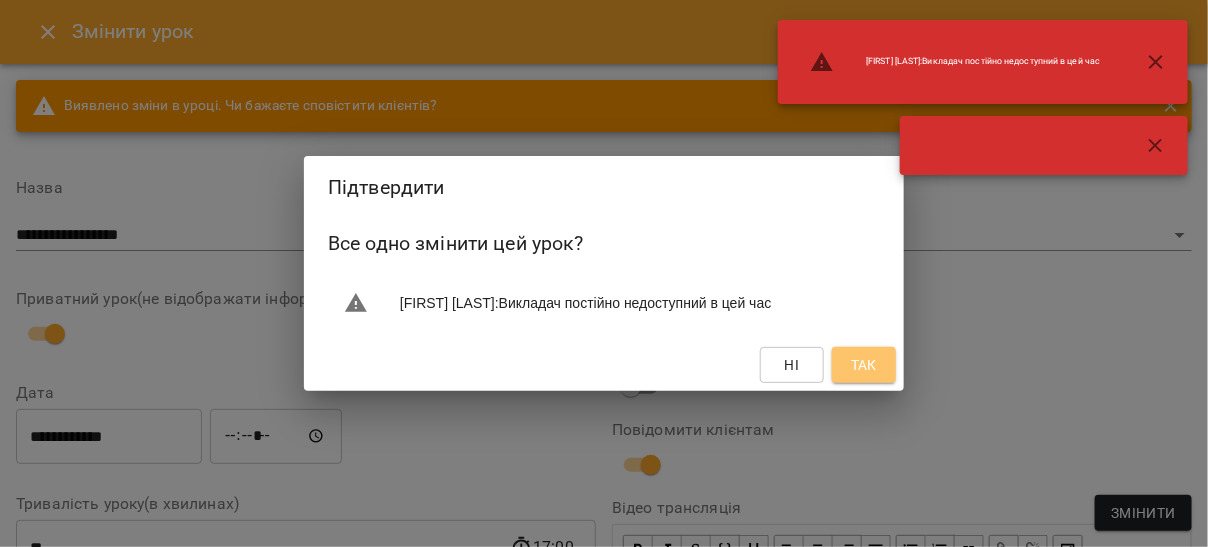 click on "Так" at bounding box center [864, 365] 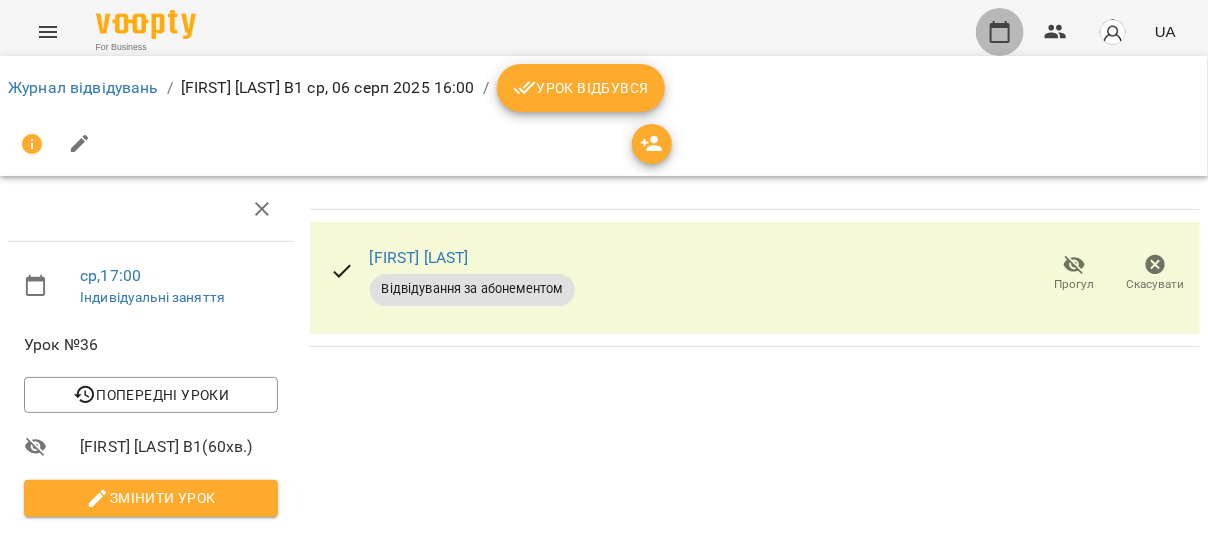 click 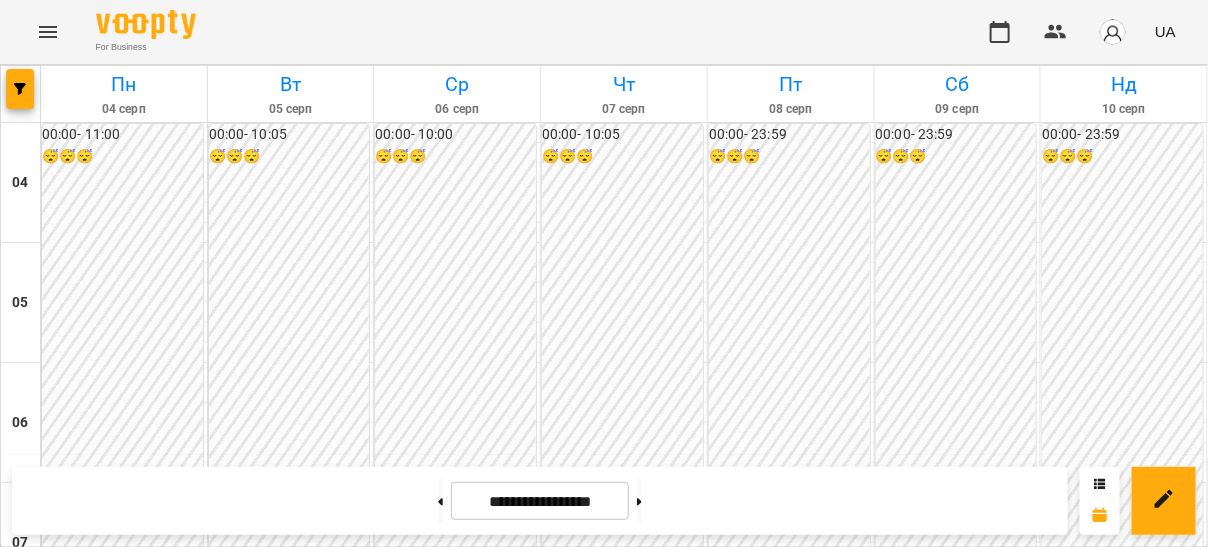 scroll, scrollTop: 390, scrollLeft: 0, axis: vertical 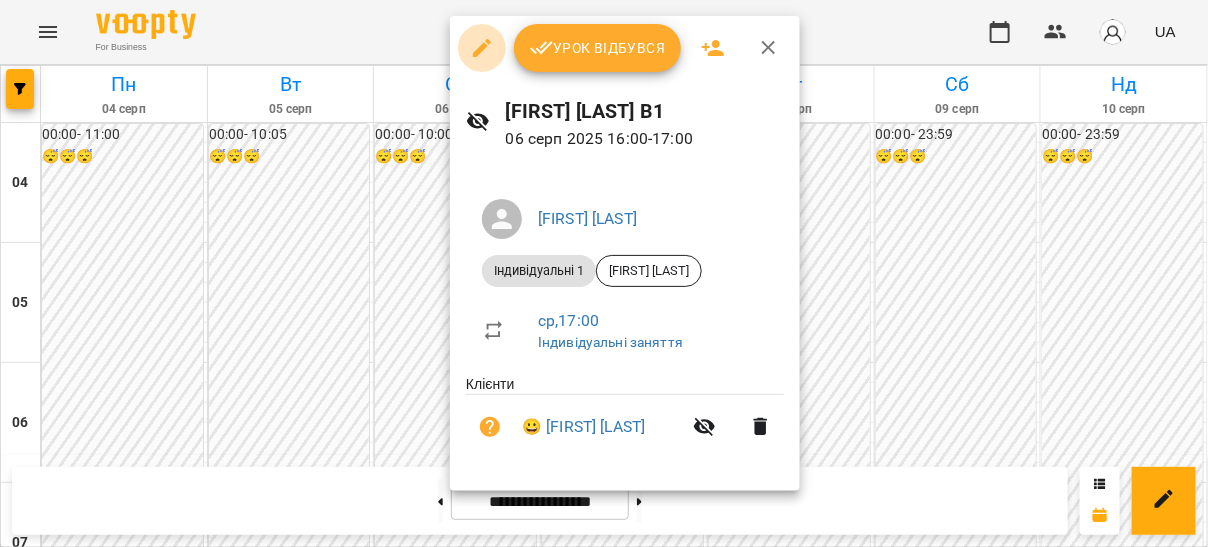 click 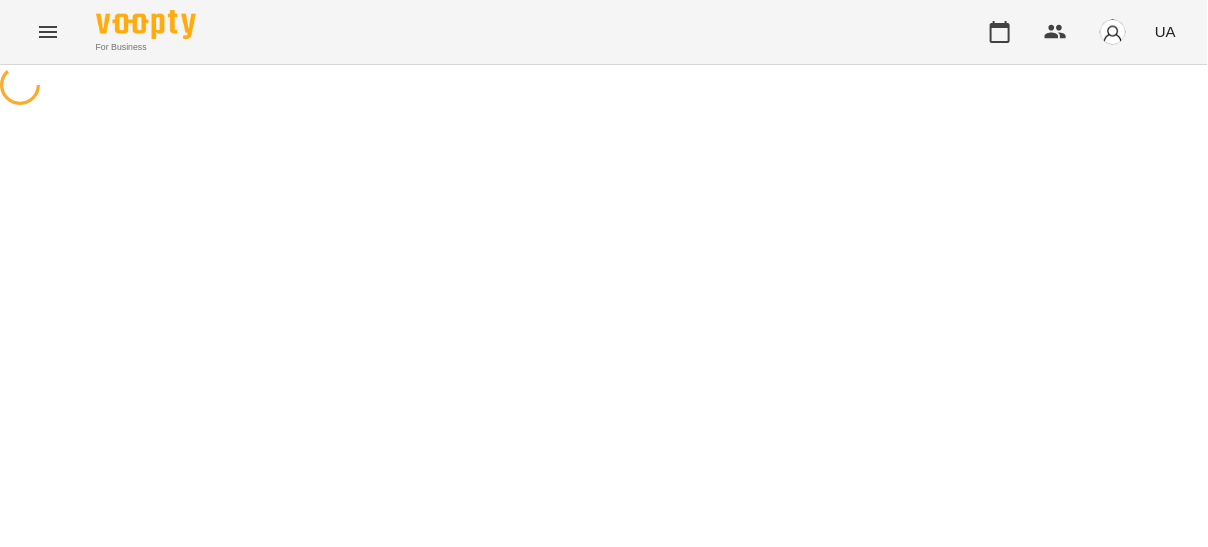 select on "**********" 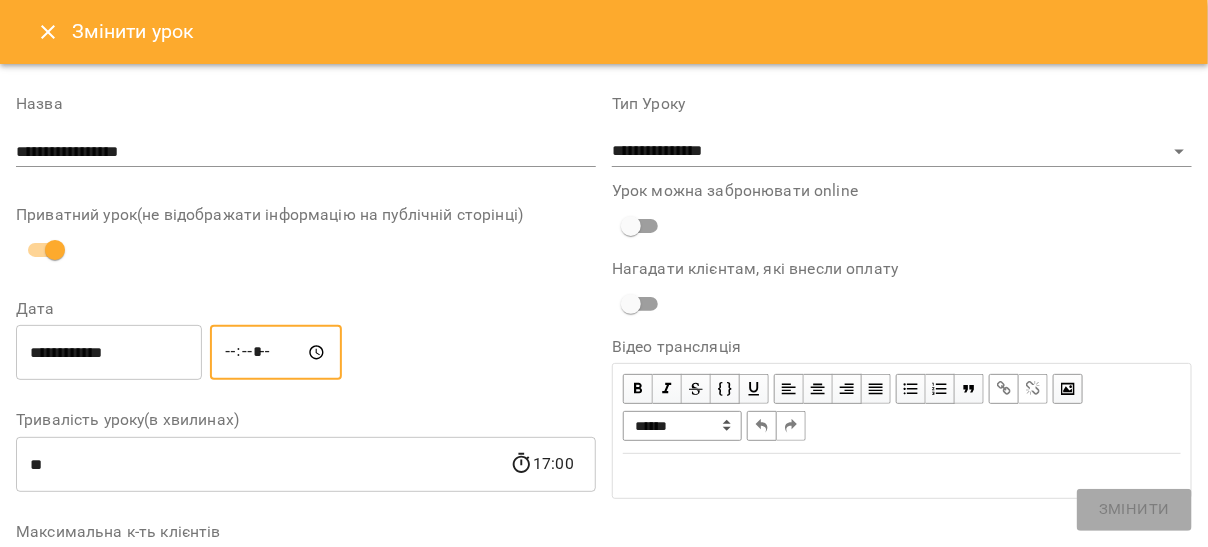 click on "*****" at bounding box center [276, 353] 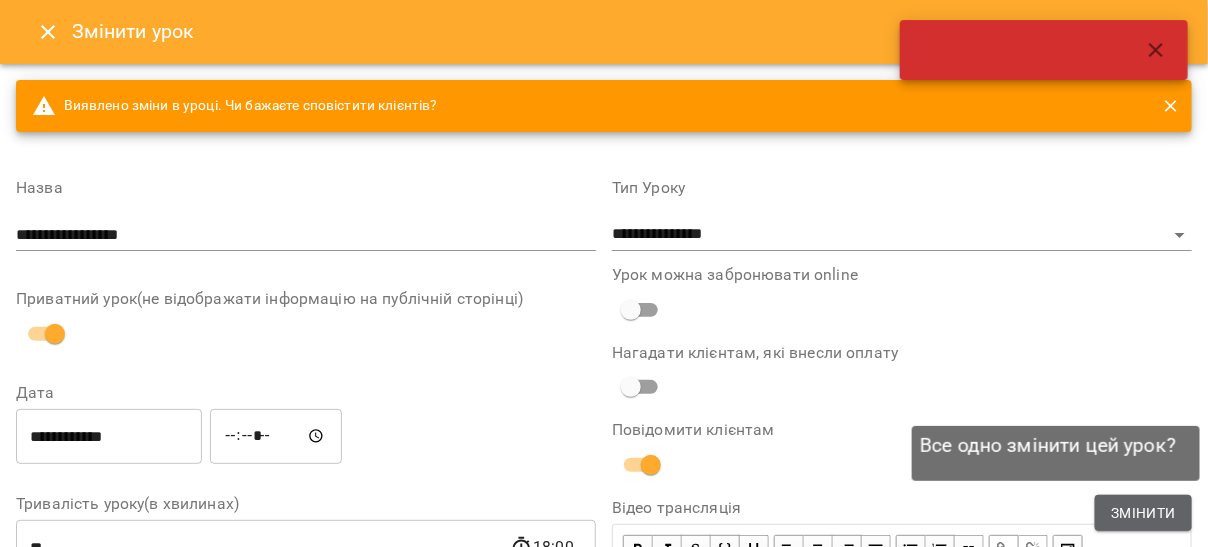 click on "Змінити" at bounding box center [1143, 513] 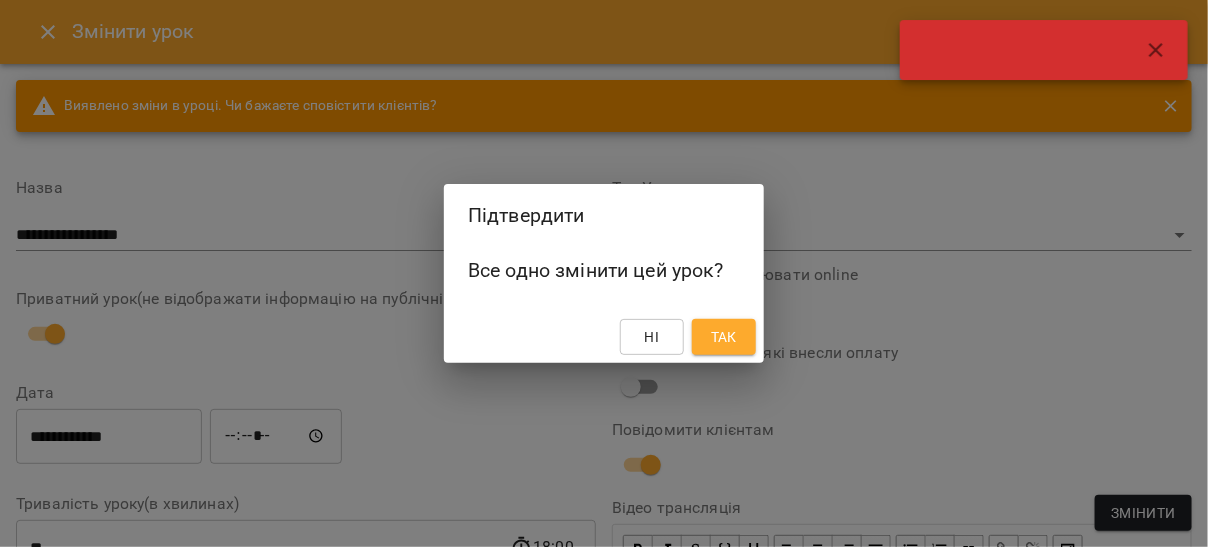 click on "Так" at bounding box center (724, 337) 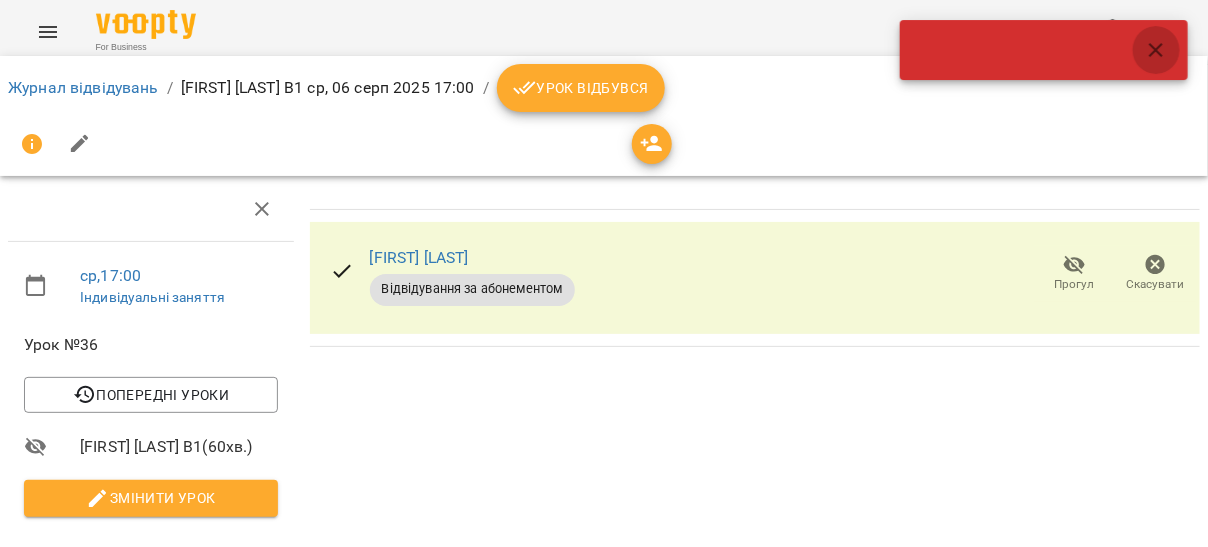 click 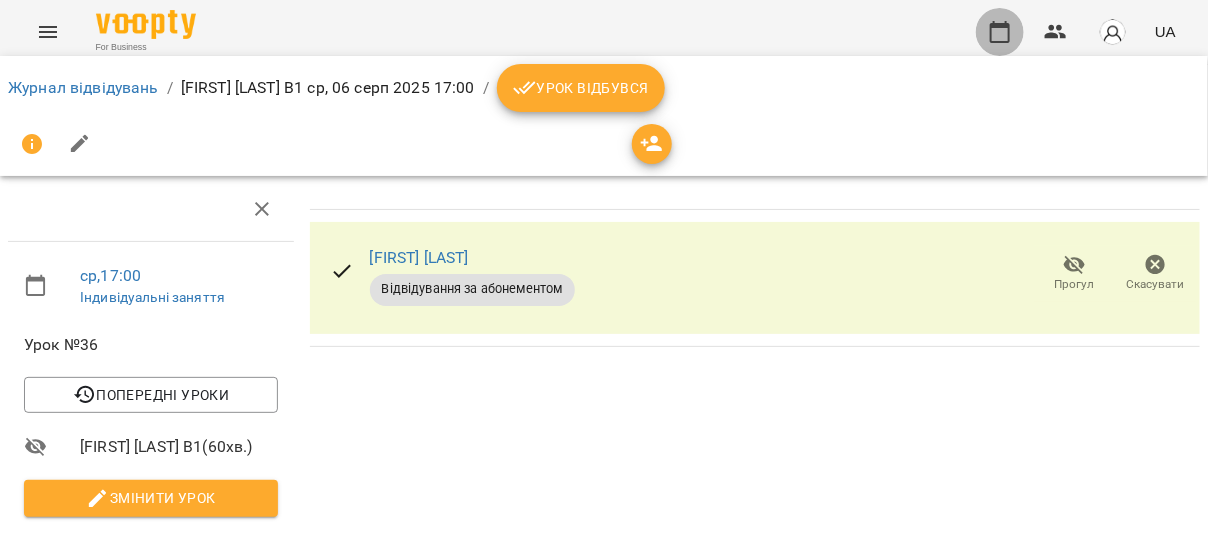 click 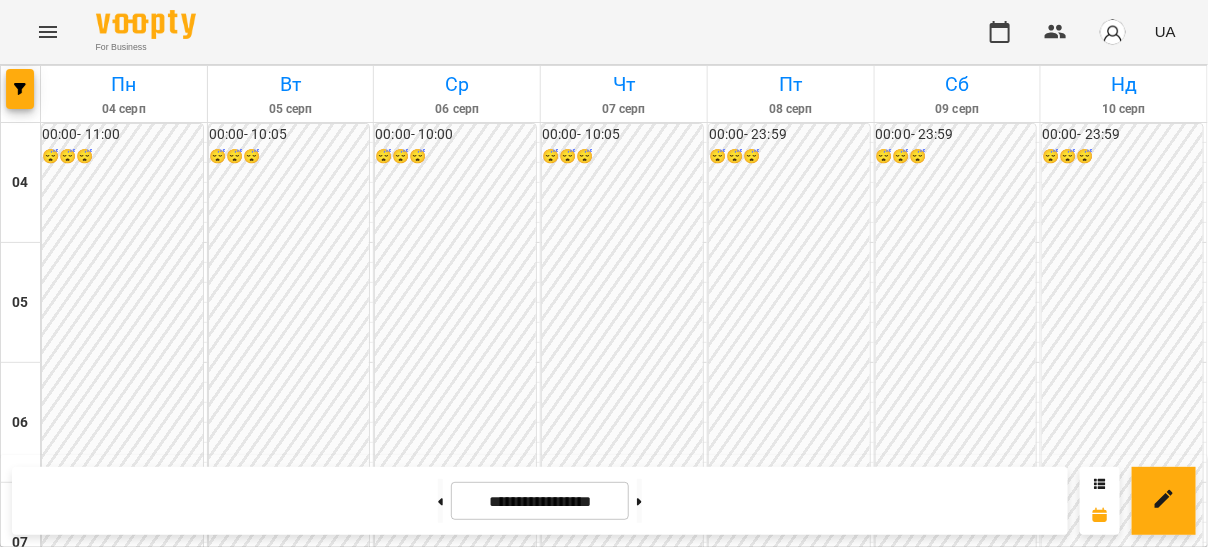 scroll, scrollTop: 1426, scrollLeft: 0, axis: vertical 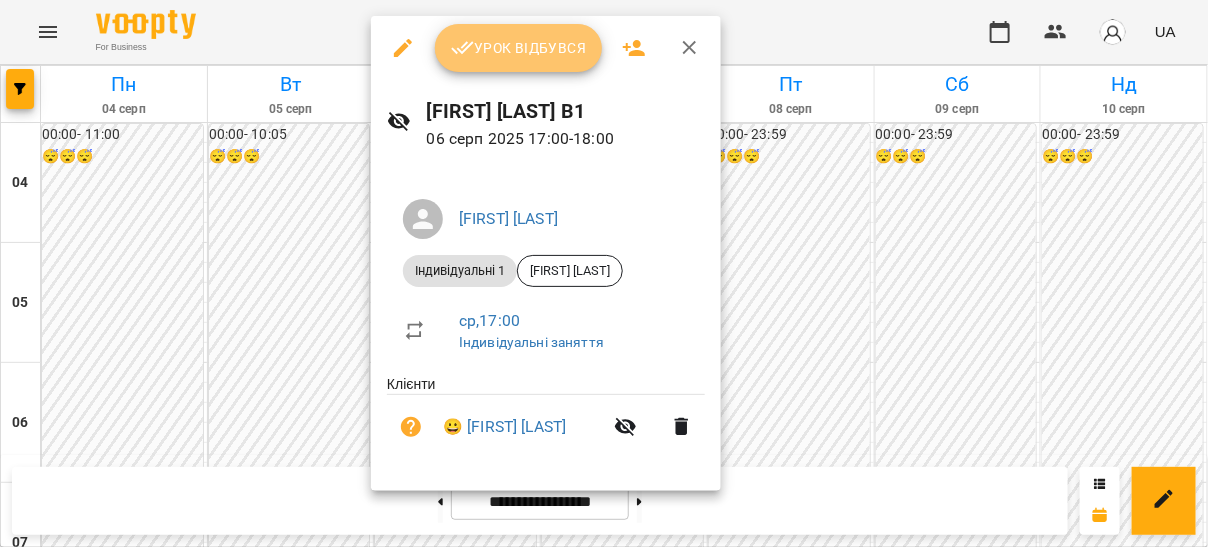 click on "Урок відбувся" at bounding box center [519, 48] 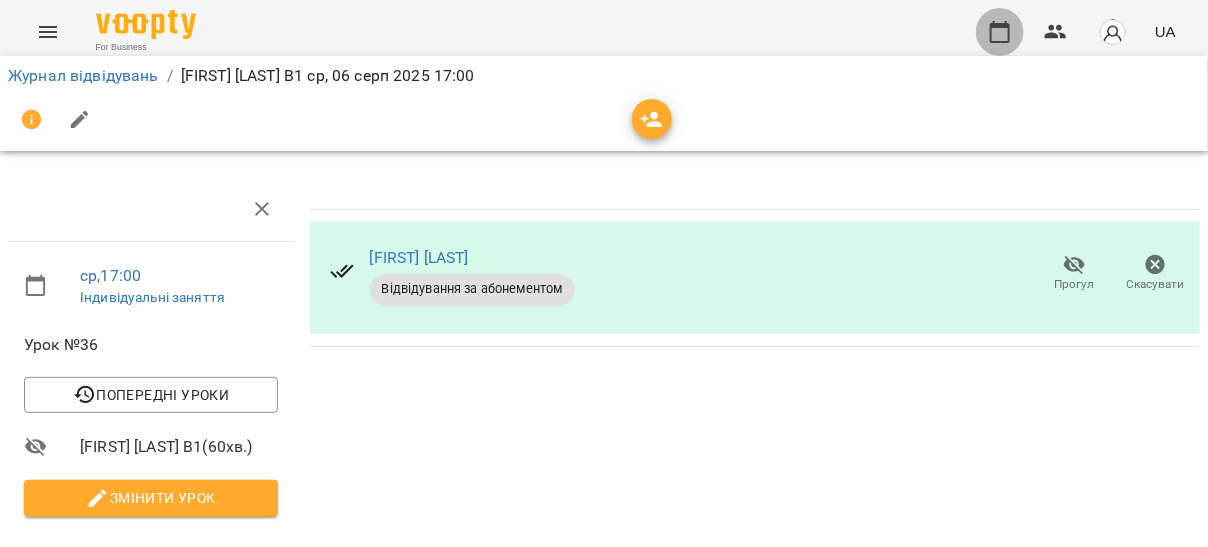 click 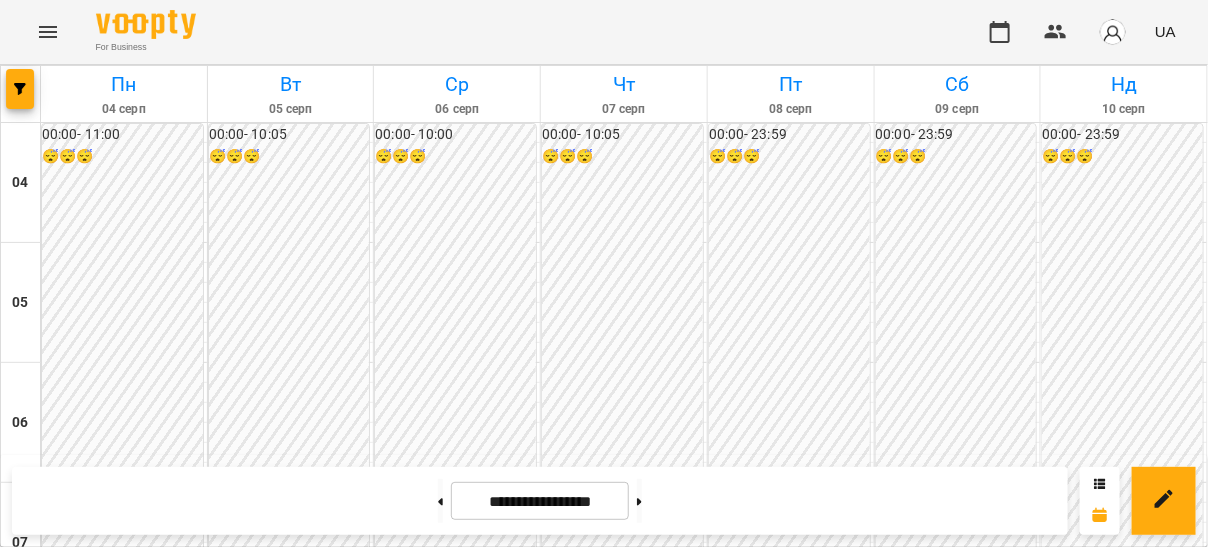 scroll, scrollTop: 1800, scrollLeft: 0, axis: vertical 